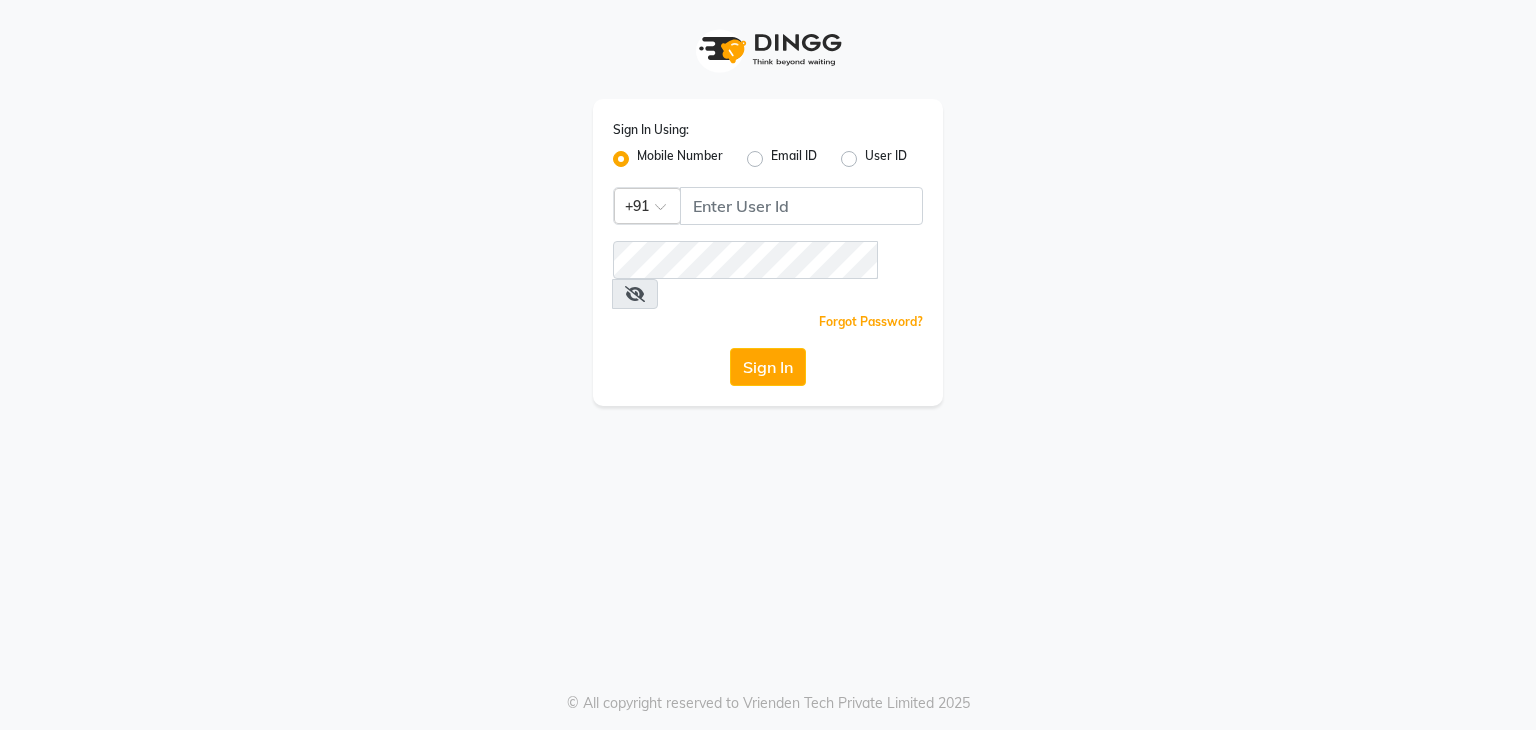 scroll, scrollTop: 0, scrollLeft: 0, axis: both 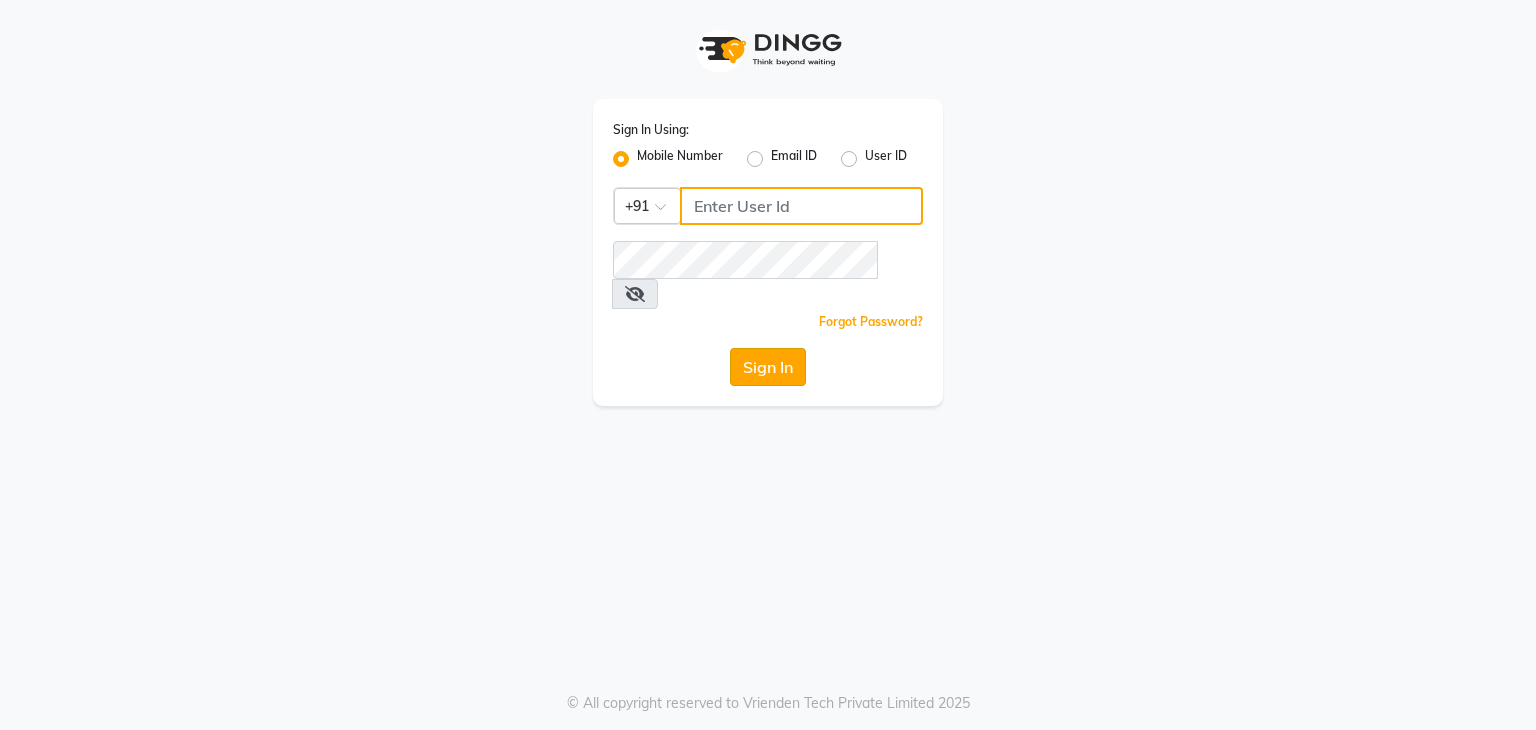 type on "[PHONE]" 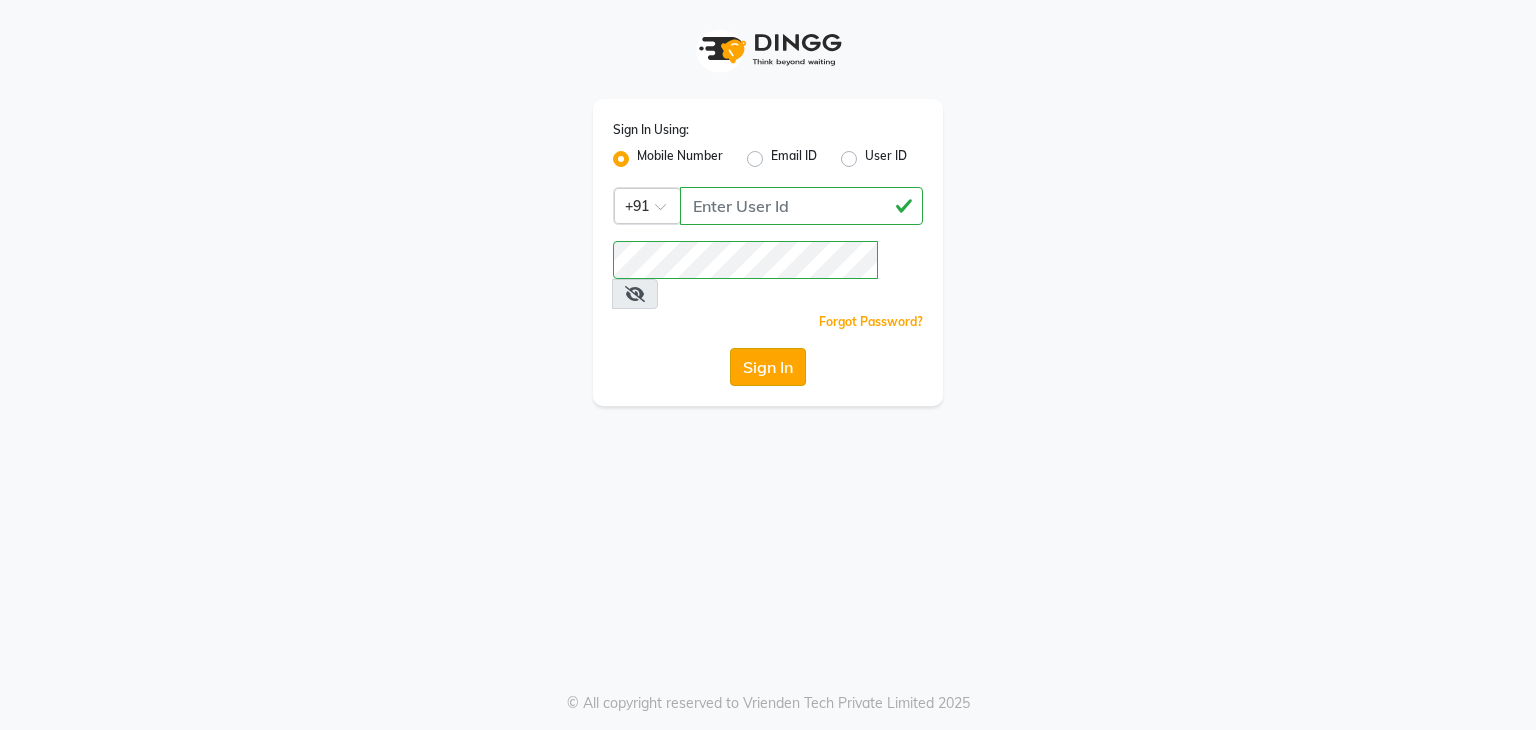 click on "Sign In" 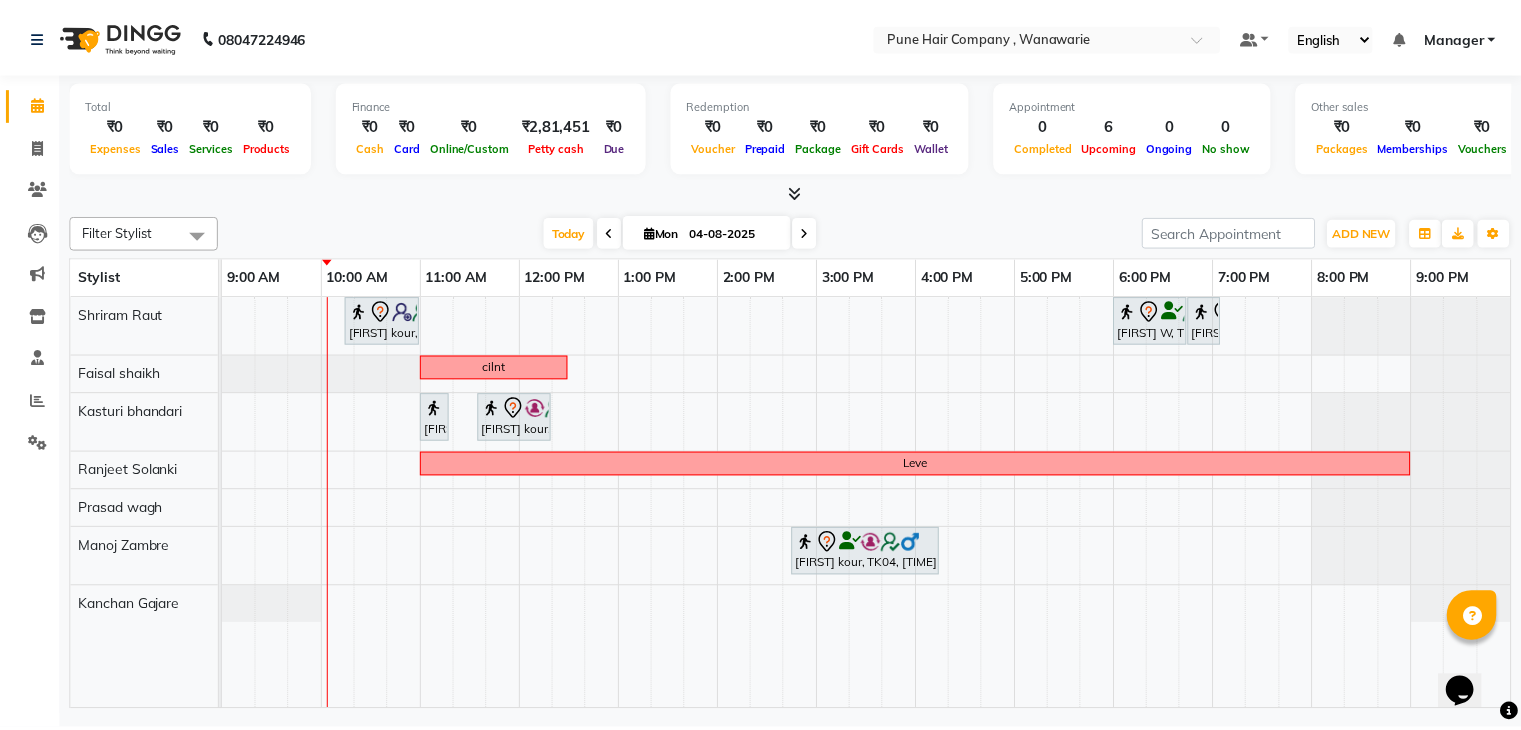 scroll, scrollTop: 0, scrollLeft: 0, axis: both 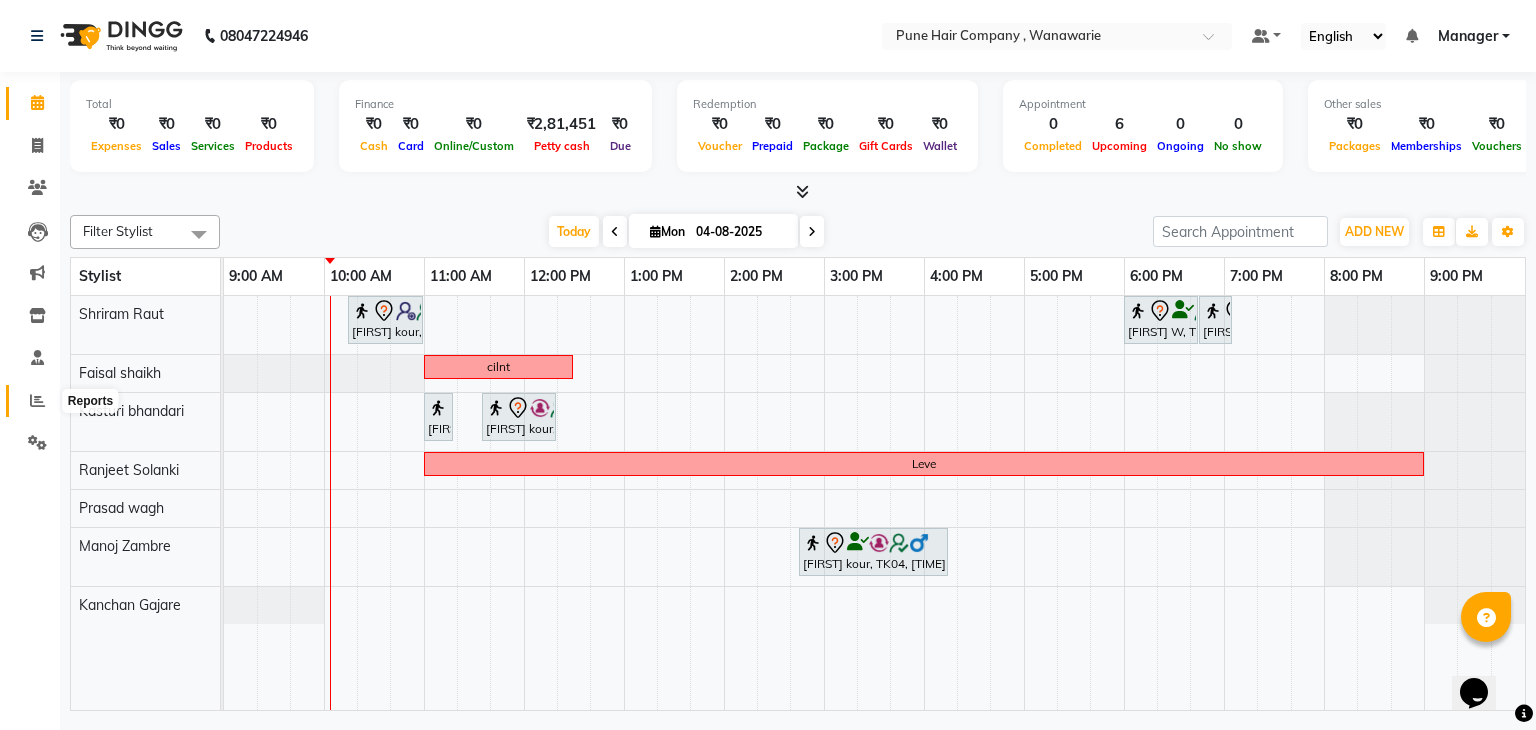 click 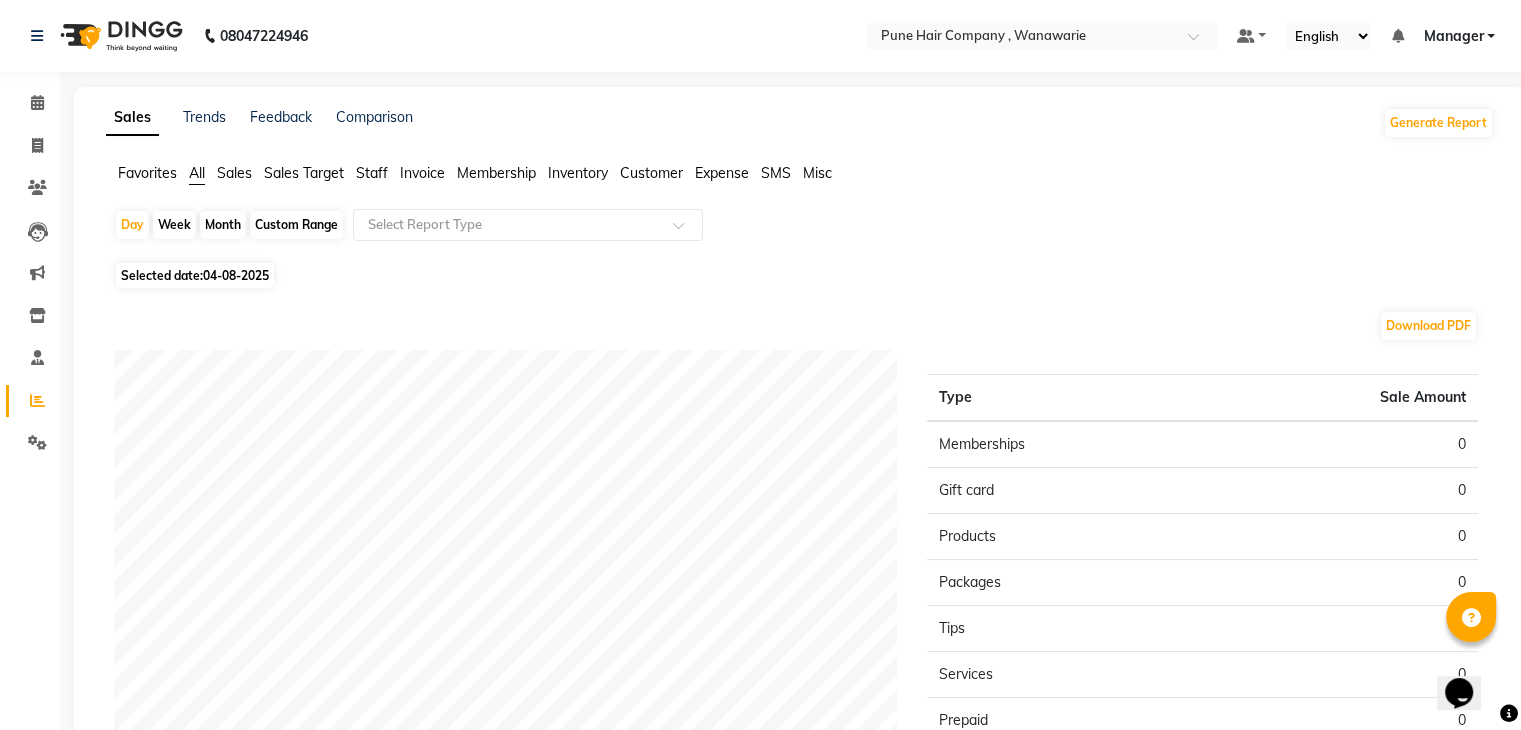 click on "Month" 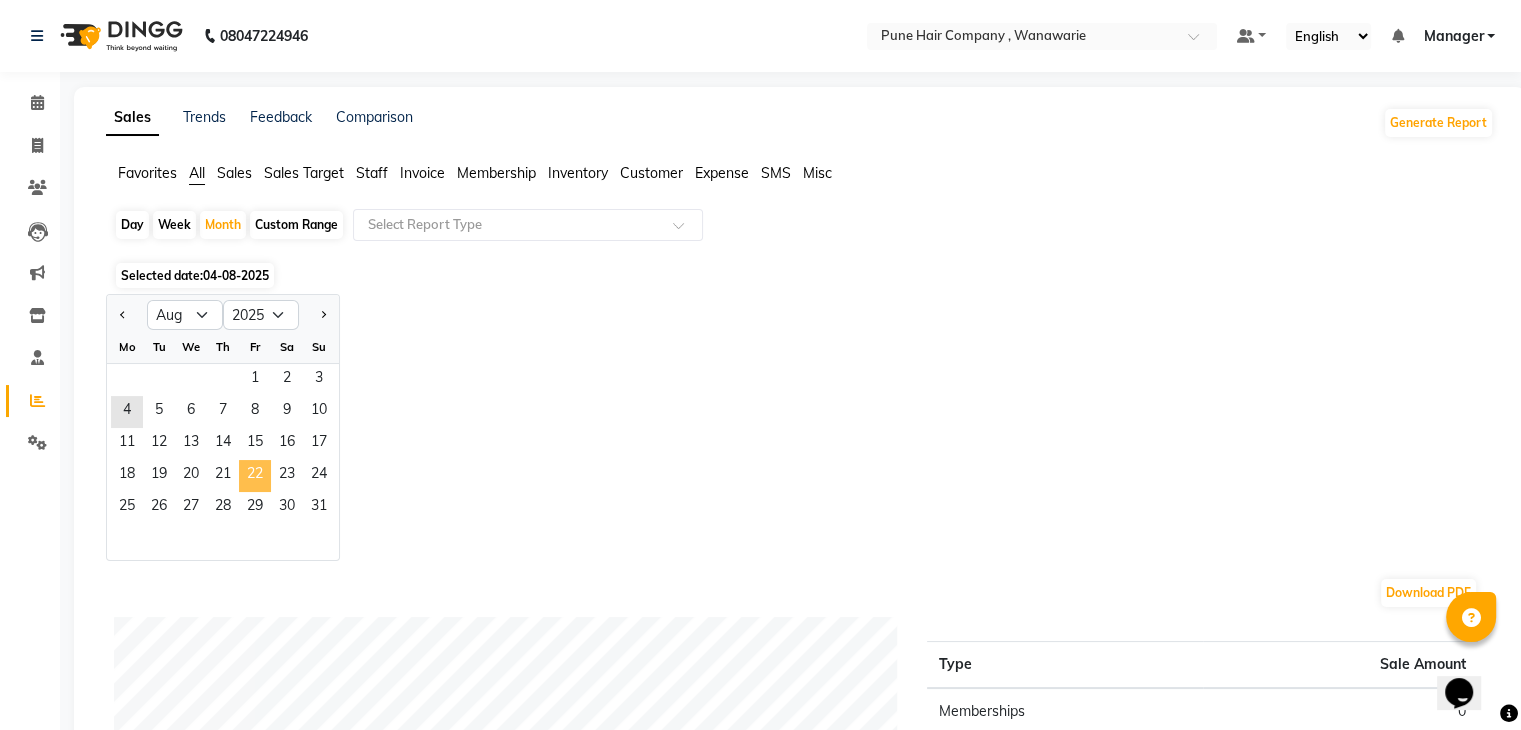 click on "22" 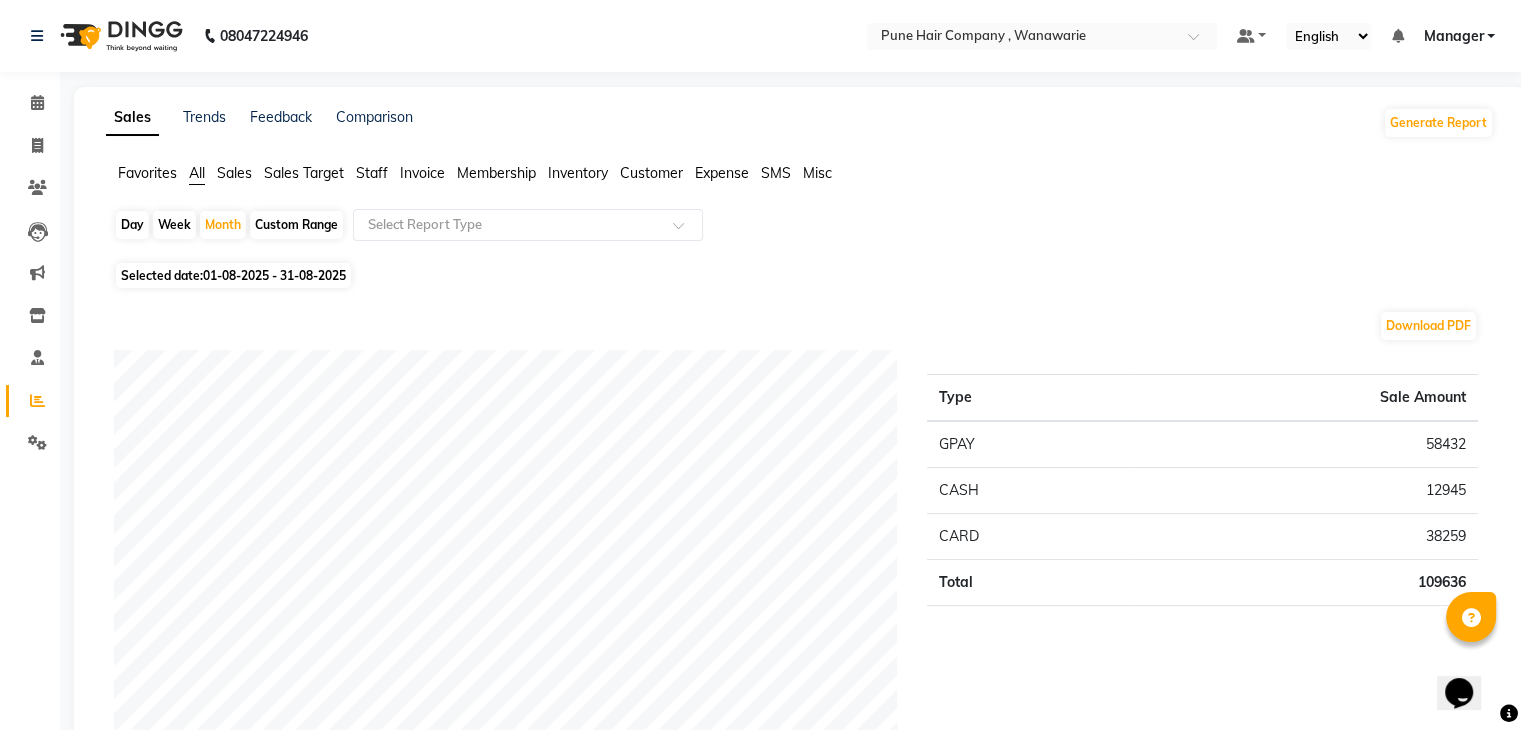click on "Staff" 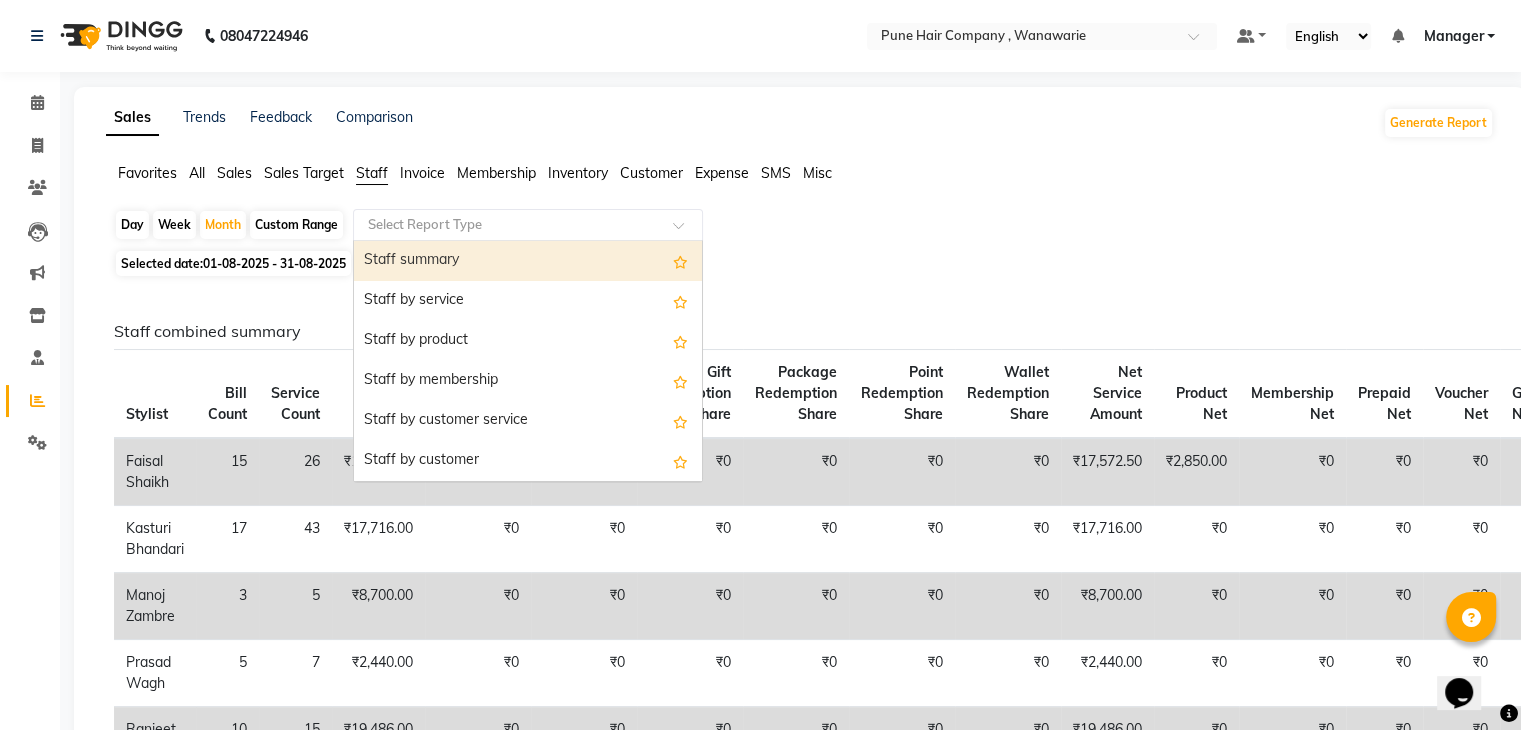 click on "Select Report Type" 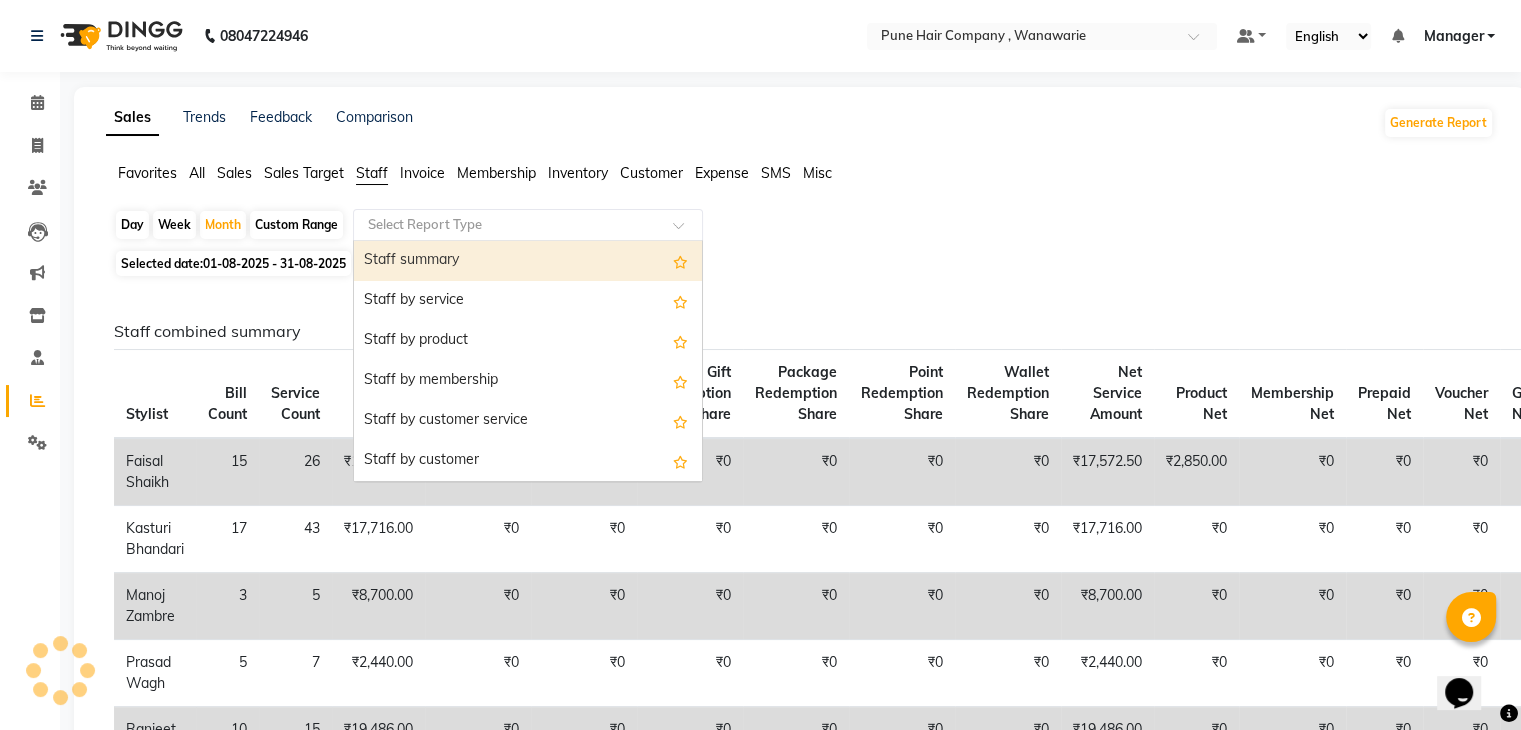 click on "Staff summary" at bounding box center [528, 261] 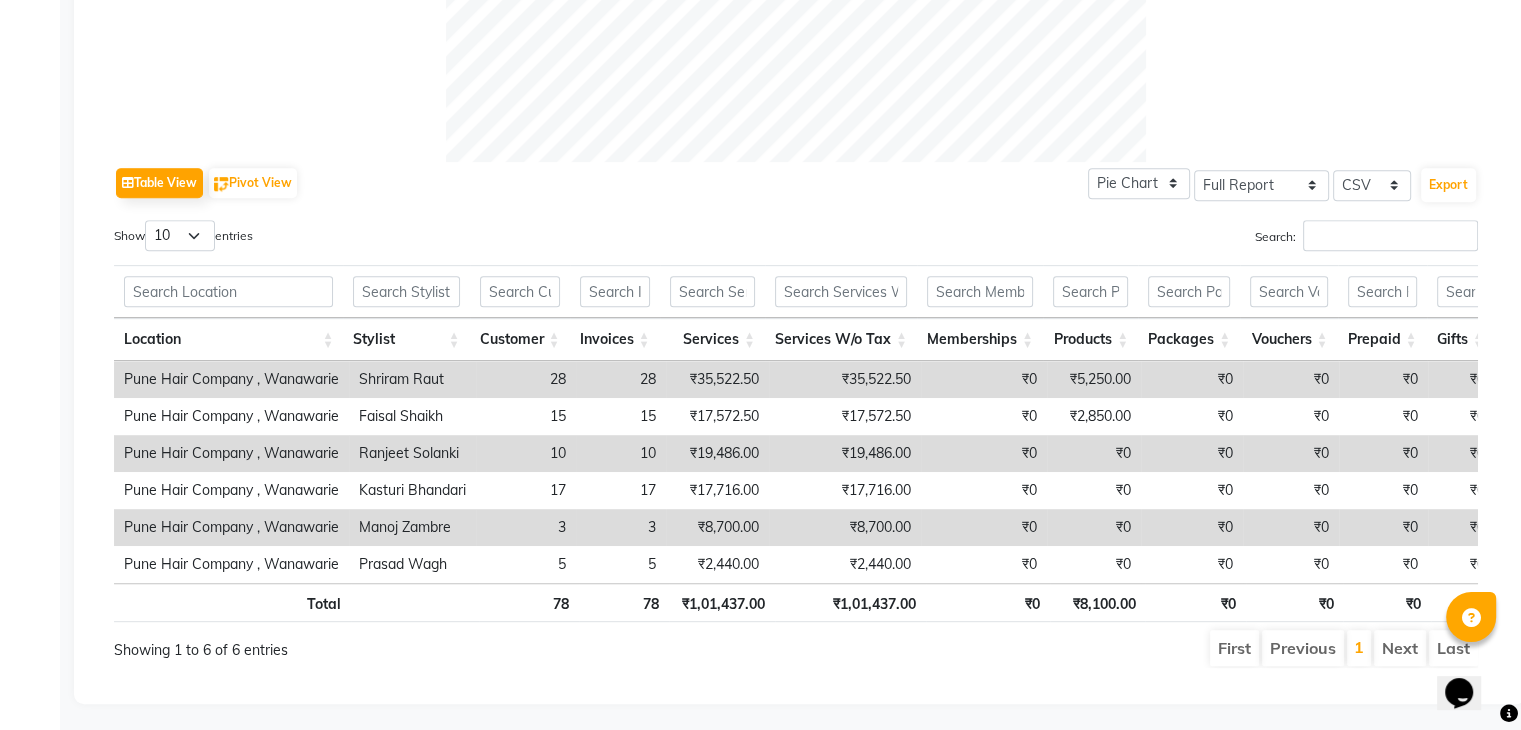scroll, scrollTop: 860, scrollLeft: 0, axis: vertical 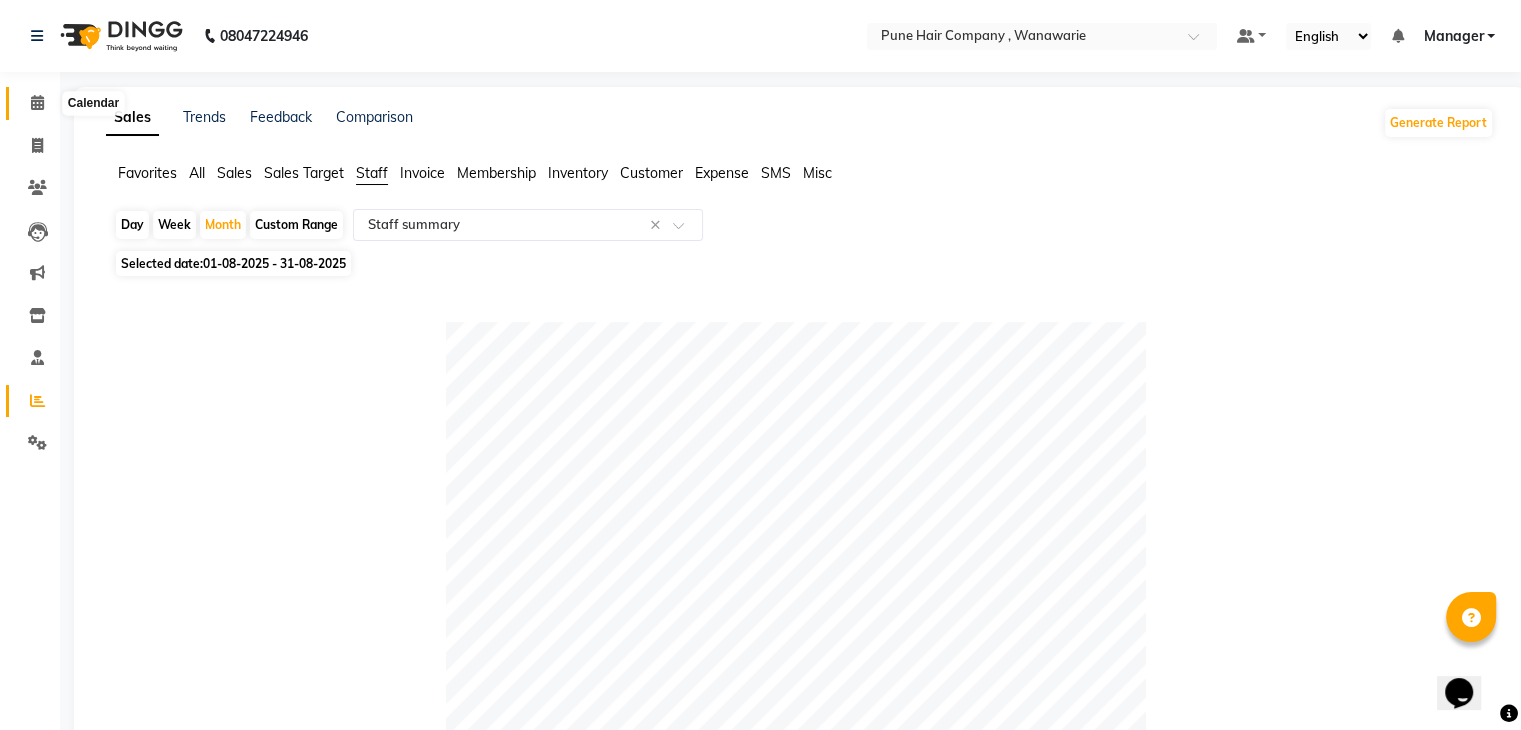 click 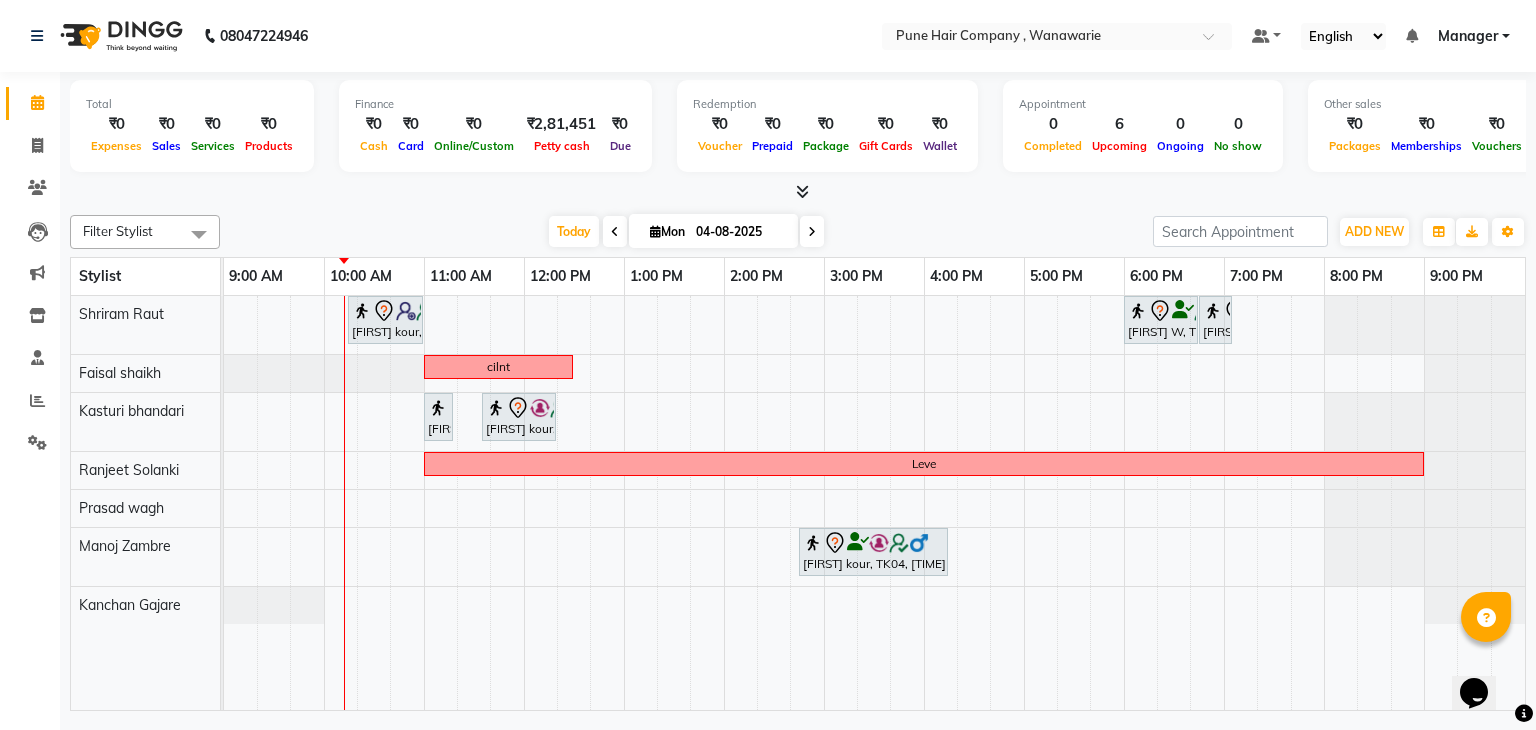 click at bounding box center [812, 232] 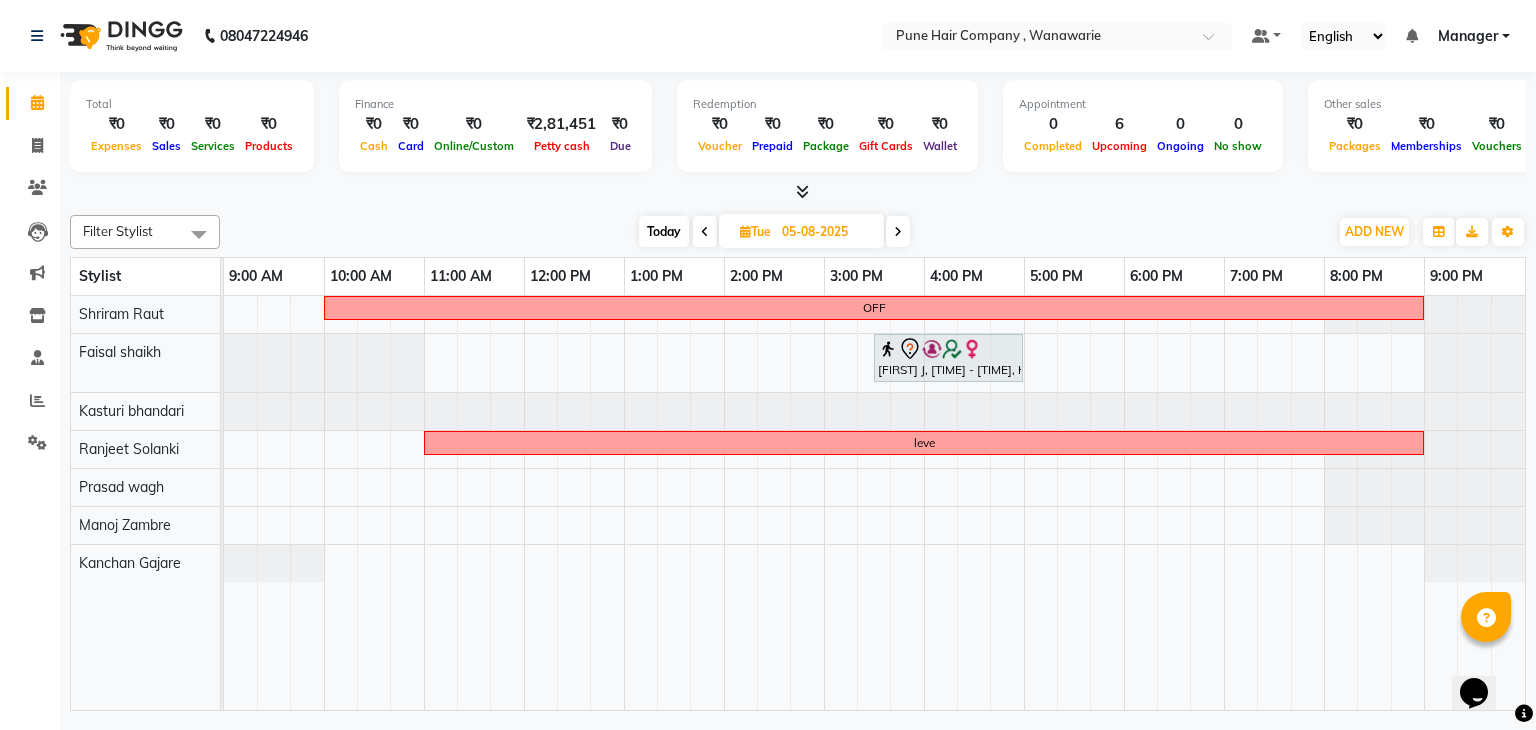 click on "05-08-2025" at bounding box center (826, 232) 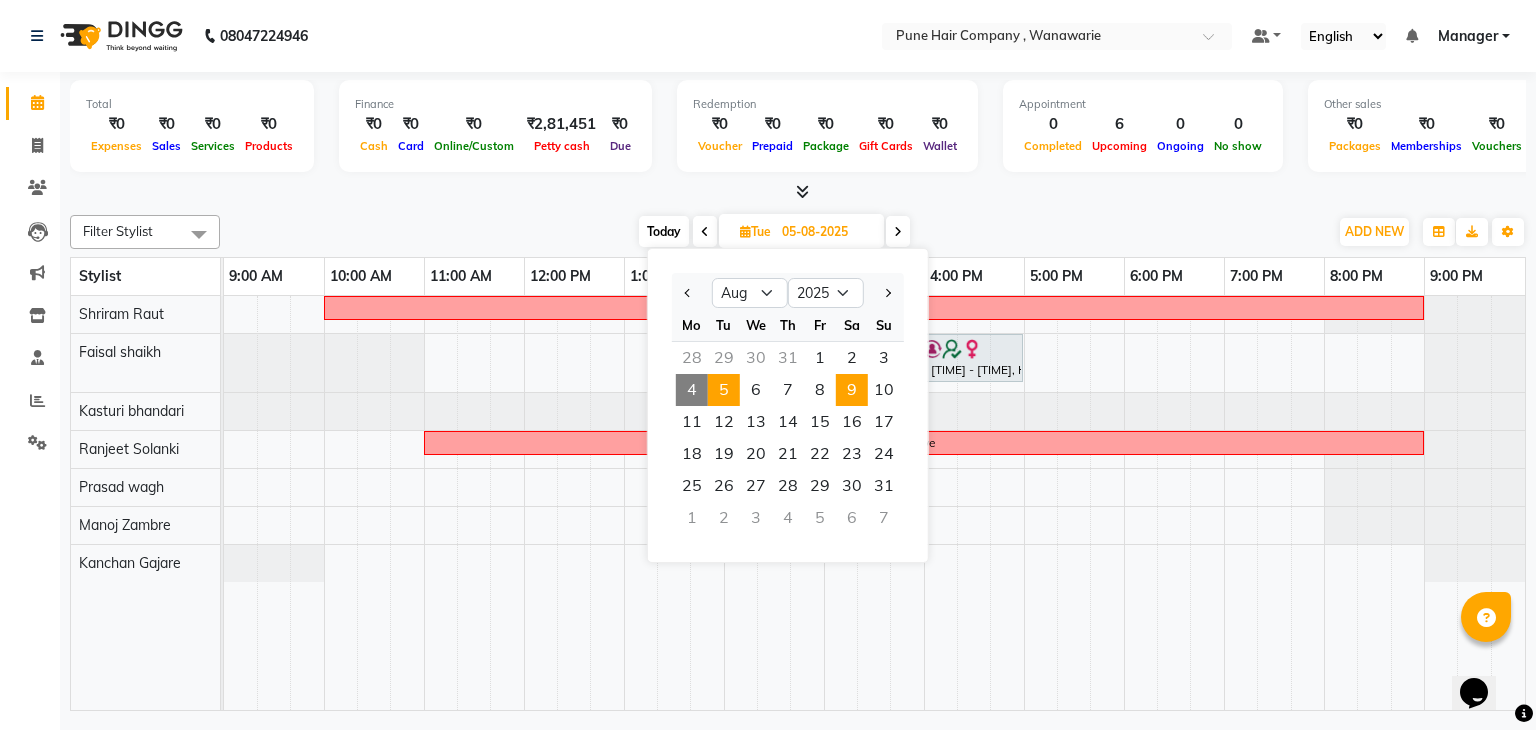 click on "9" at bounding box center [852, 390] 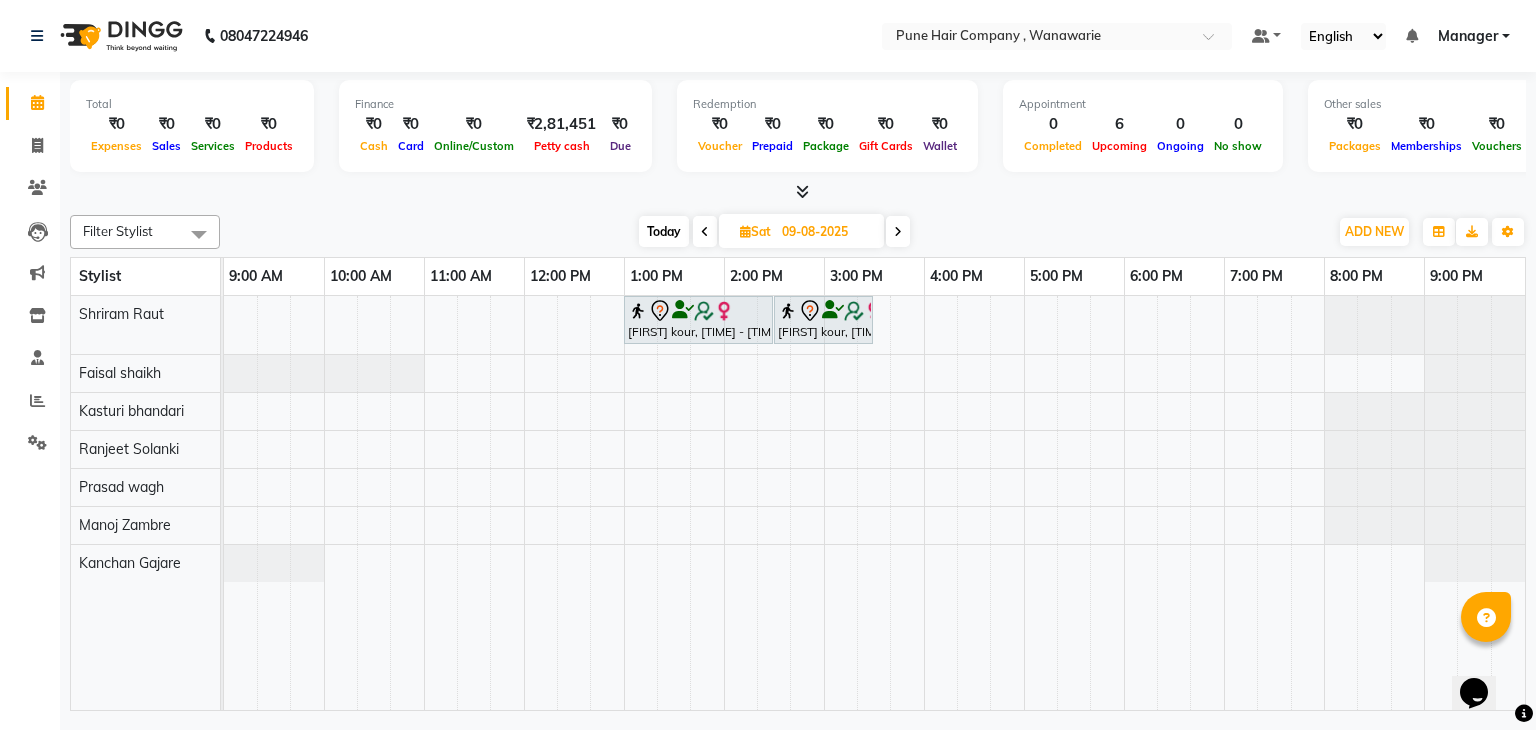 click at bounding box center [898, 232] 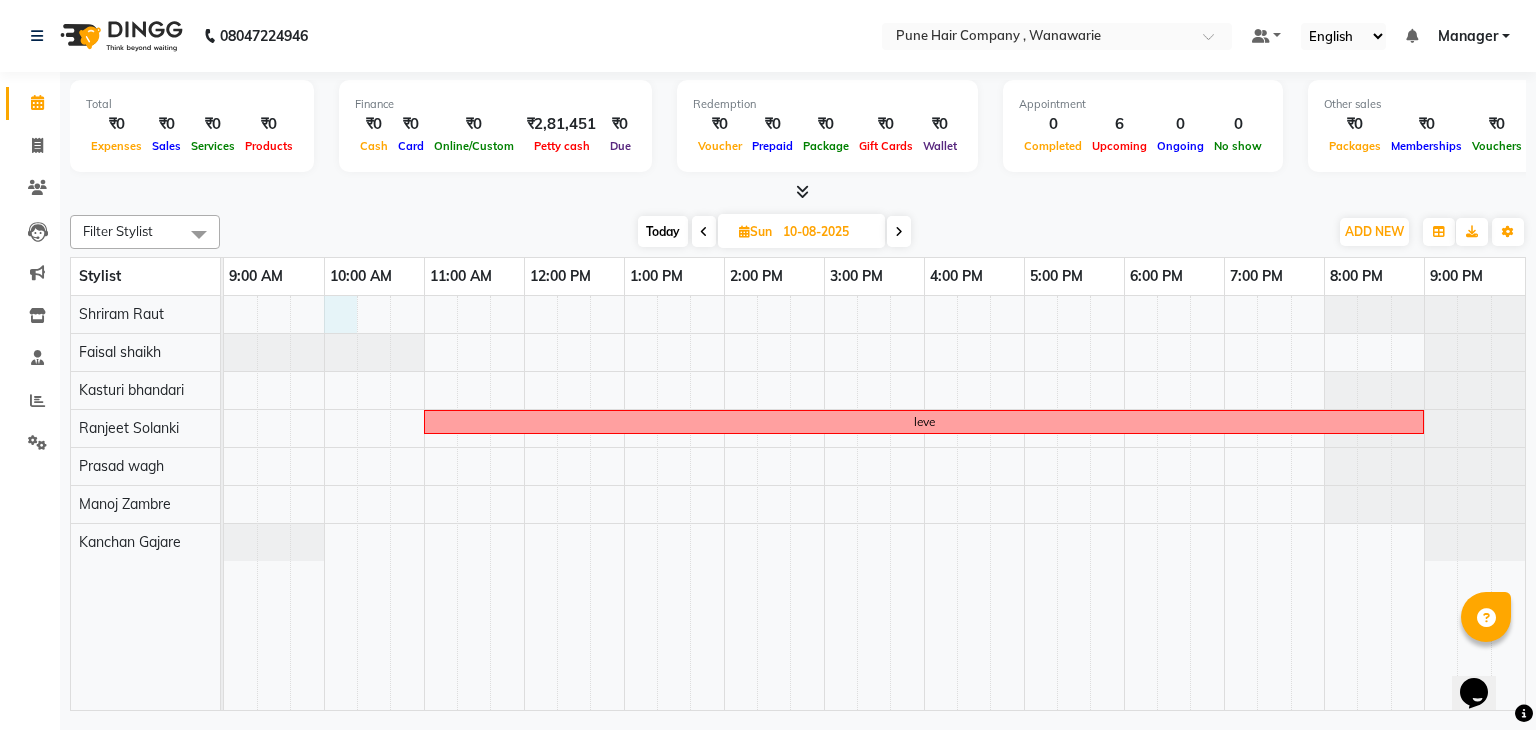 click on "leve" at bounding box center [874, 503] 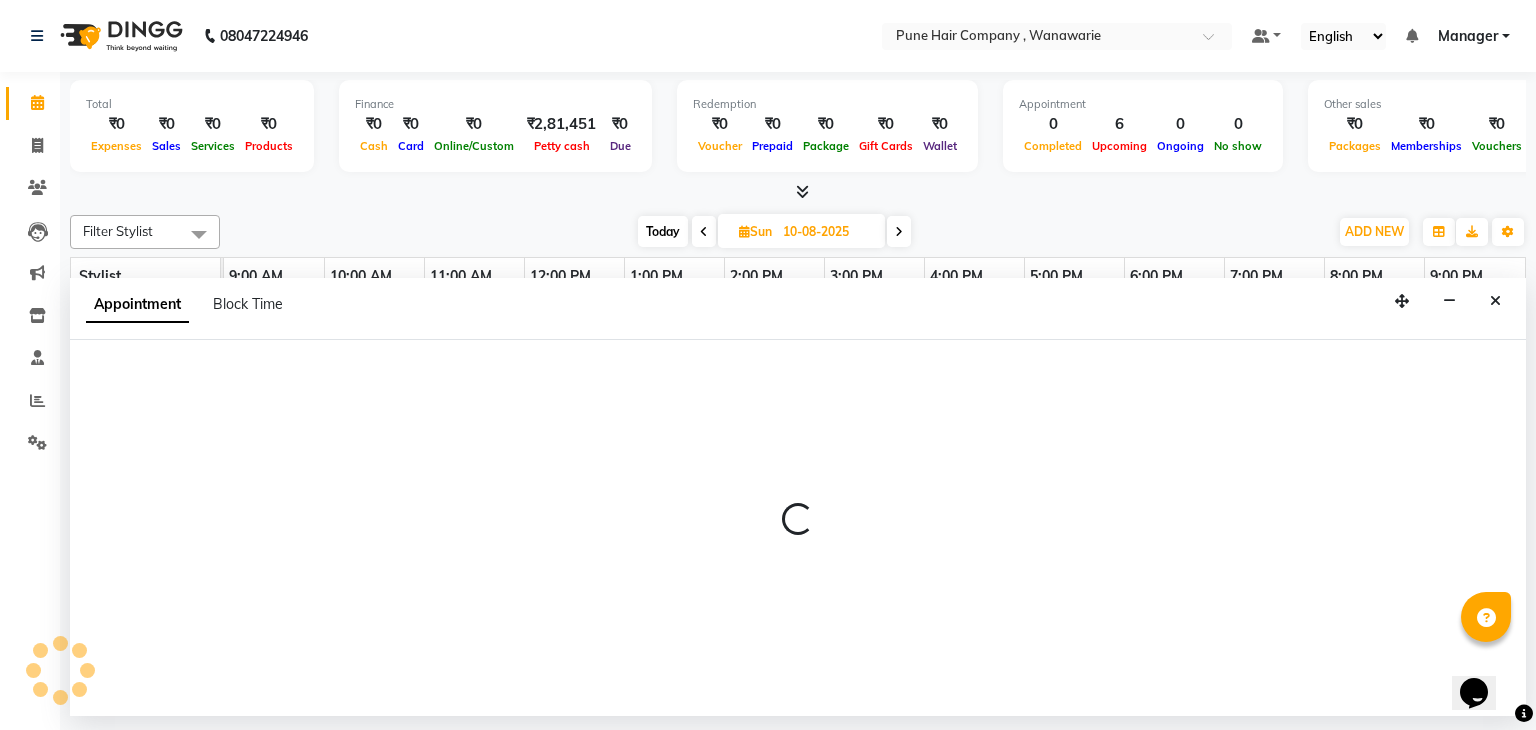 select on "74577" 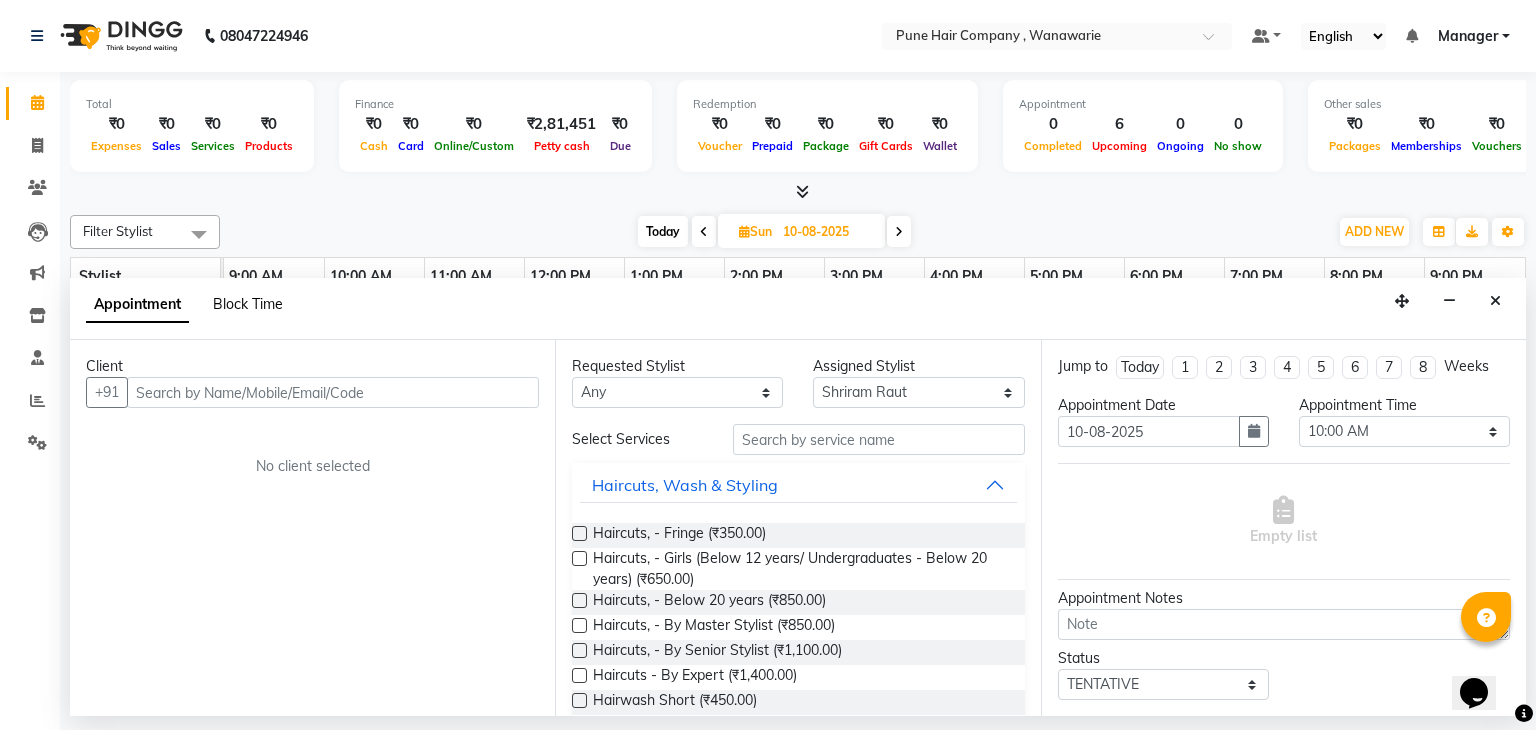click on "Block Time" at bounding box center [248, 304] 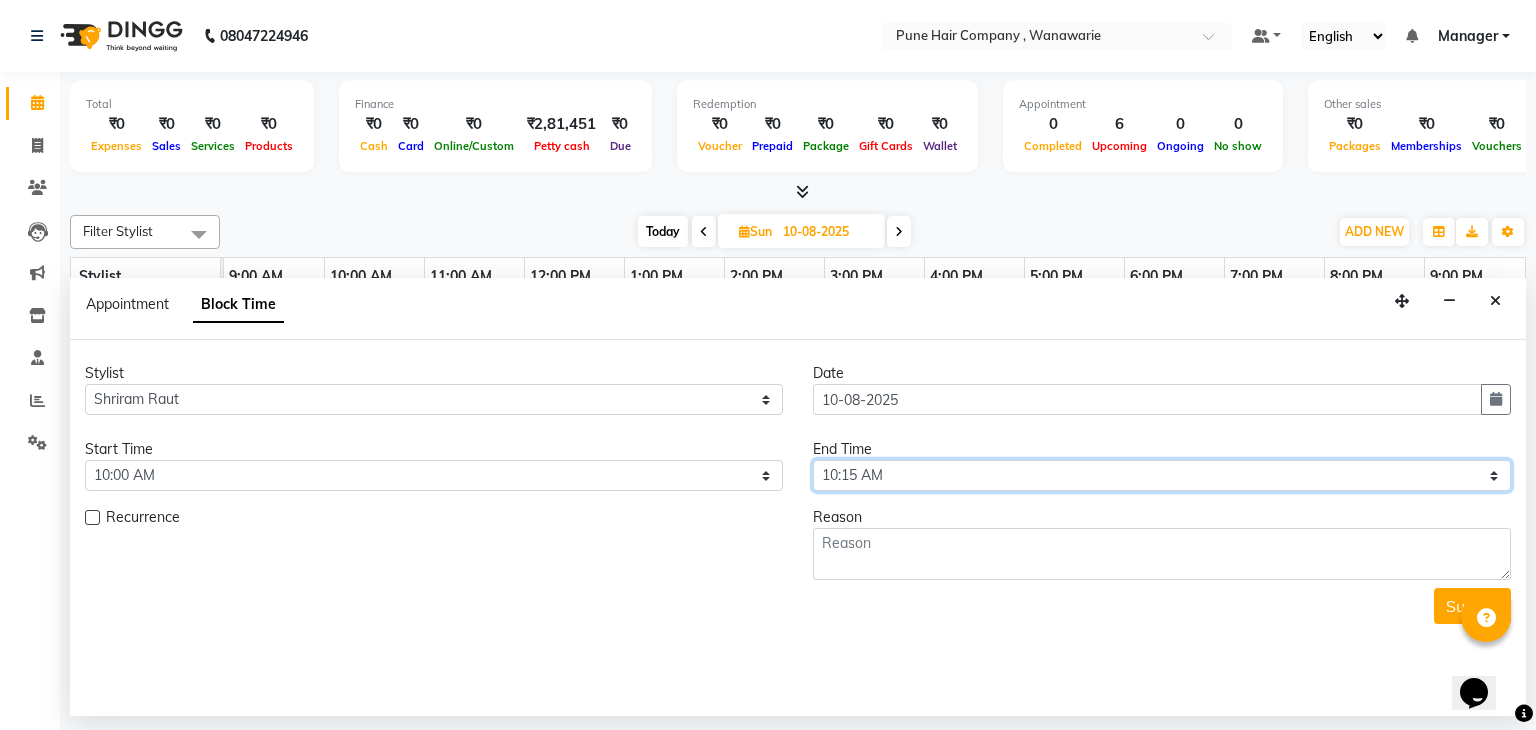 click on "Select 10:00 AM 10:15 AM 10:30 AM 10:45 AM 11:00 AM 11:15 AM 11:30 AM 11:45 AM 12:00 PM 12:15 PM 12:30 PM 12:45 PM 01:00 PM 01:15 PM 01:30 PM 01:45 PM 02:00 PM 02:15 PM 02:30 PM 02:45 PM 03:00 PM 03:15 PM 03:30 PM 03:45 PM 04:00 PM 04:15 PM 04:30 PM 04:45 PM 05:00 PM 05:15 PM 05:30 PM 05:45 PM 06:00 PM 06:15 PM 06:30 PM 06:45 PM 07:00 PM 07:15 PM 07:30 PM 07:45 PM 08:00 PM 08:15 PM 08:30 PM 08:45 PM 09:00 PM" at bounding box center (1162, 475) 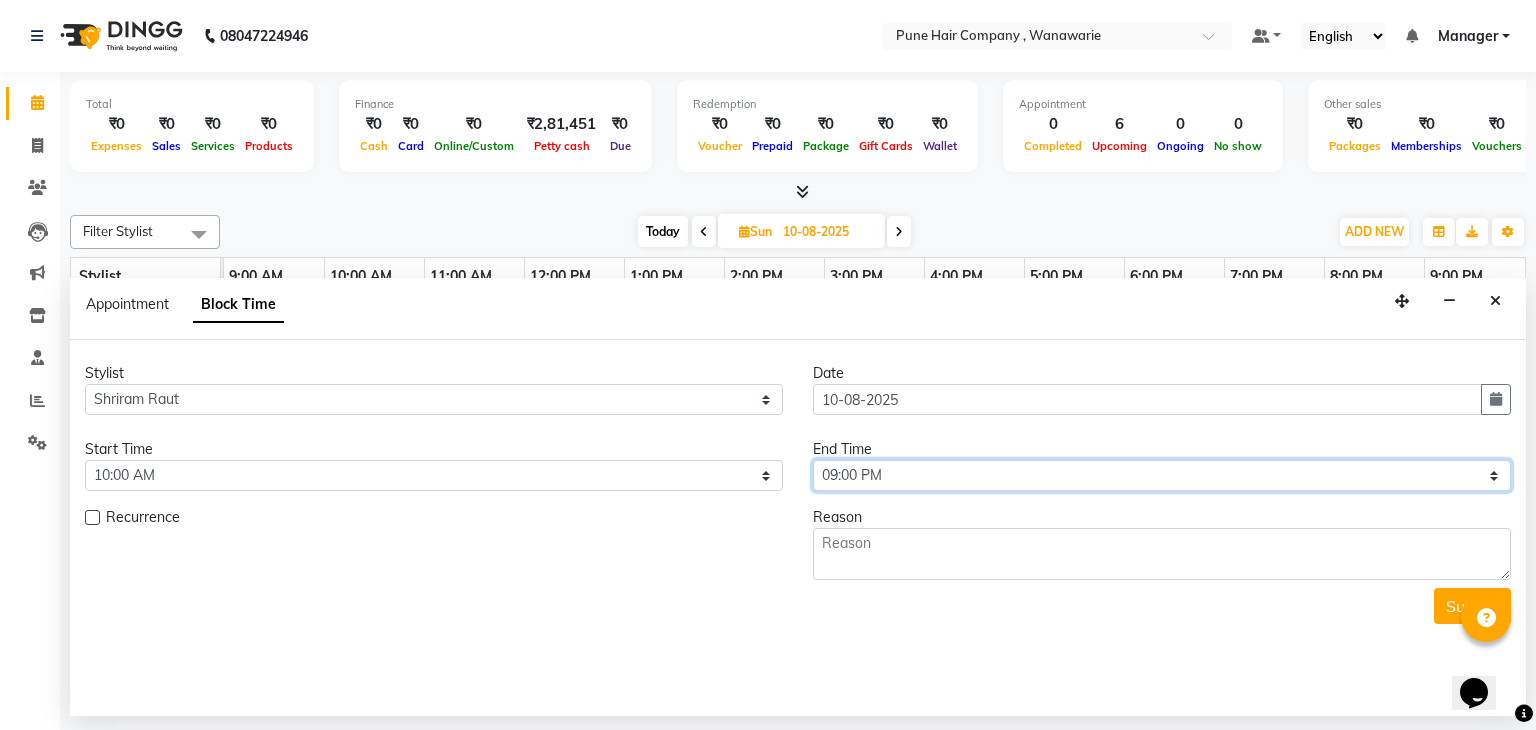 click on "Select 10:00 AM 10:15 AM 10:30 AM 10:45 AM 11:00 AM 11:15 AM 11:30 AM 11:45 AM 12:00 PM 12:15 PM 12:30 PM 12:45 PM 01:00 PM 01:15 PM 01:30 PM 01:45 PM 02:00 PM 02:15 PM 02:30 PM 02:45 PM 03:00 PM 03:15 PM 03:30 PM 03:45 PM 04:00 PM 04:15 PM 04:30 PM 04:45 PM 05:00 PM 05:15 PM 05:30 PM 05:45 PM 06:00 PM 06:15 PM 06:30 PM 06:45 PM 07:00 PM 07:15 PM 07:30 PM 07:45 PM 08:00 PM 08:15 PM 08:30 PM 08:45 PM 09:00 PM" at bounding box center [1162, 475] 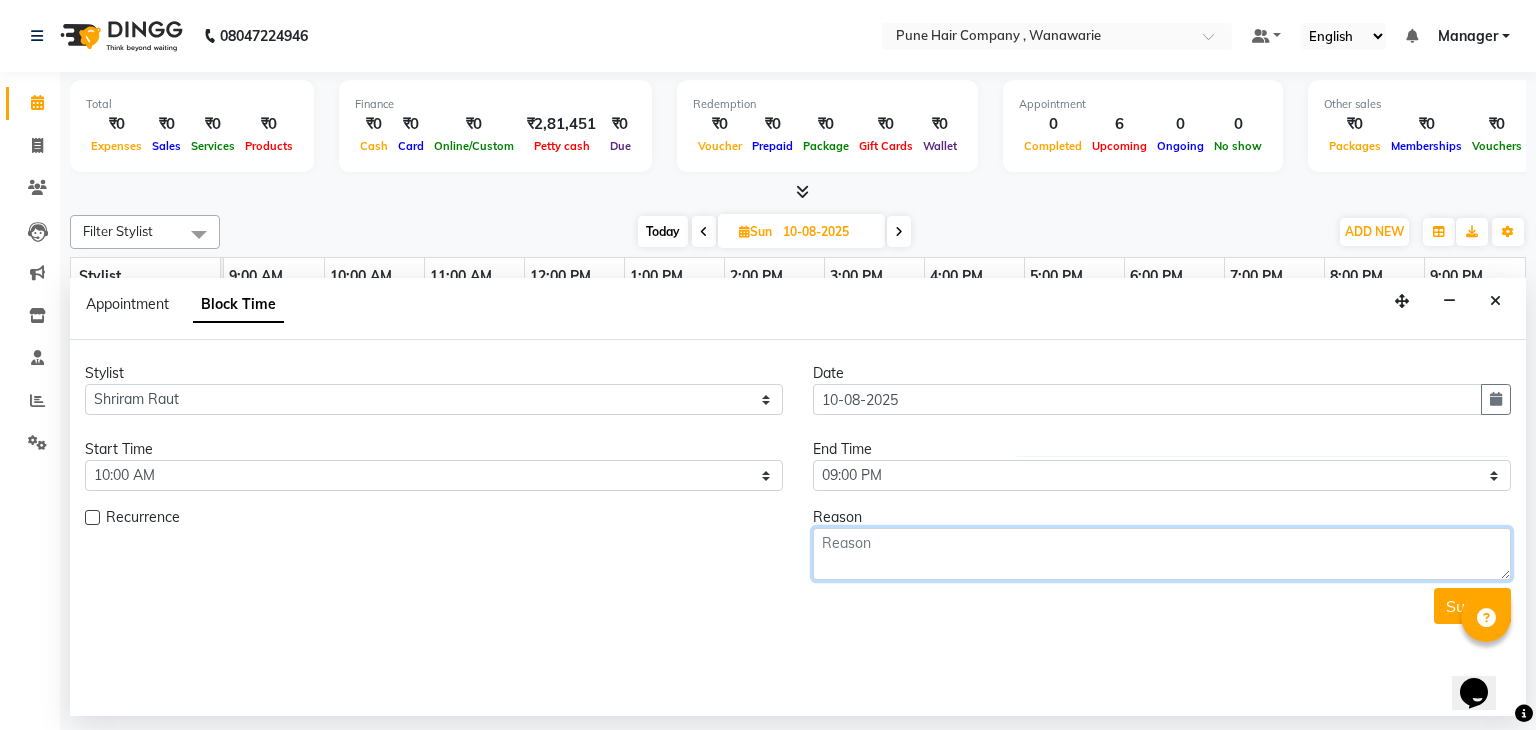 click at bounding box center (1162, 554) 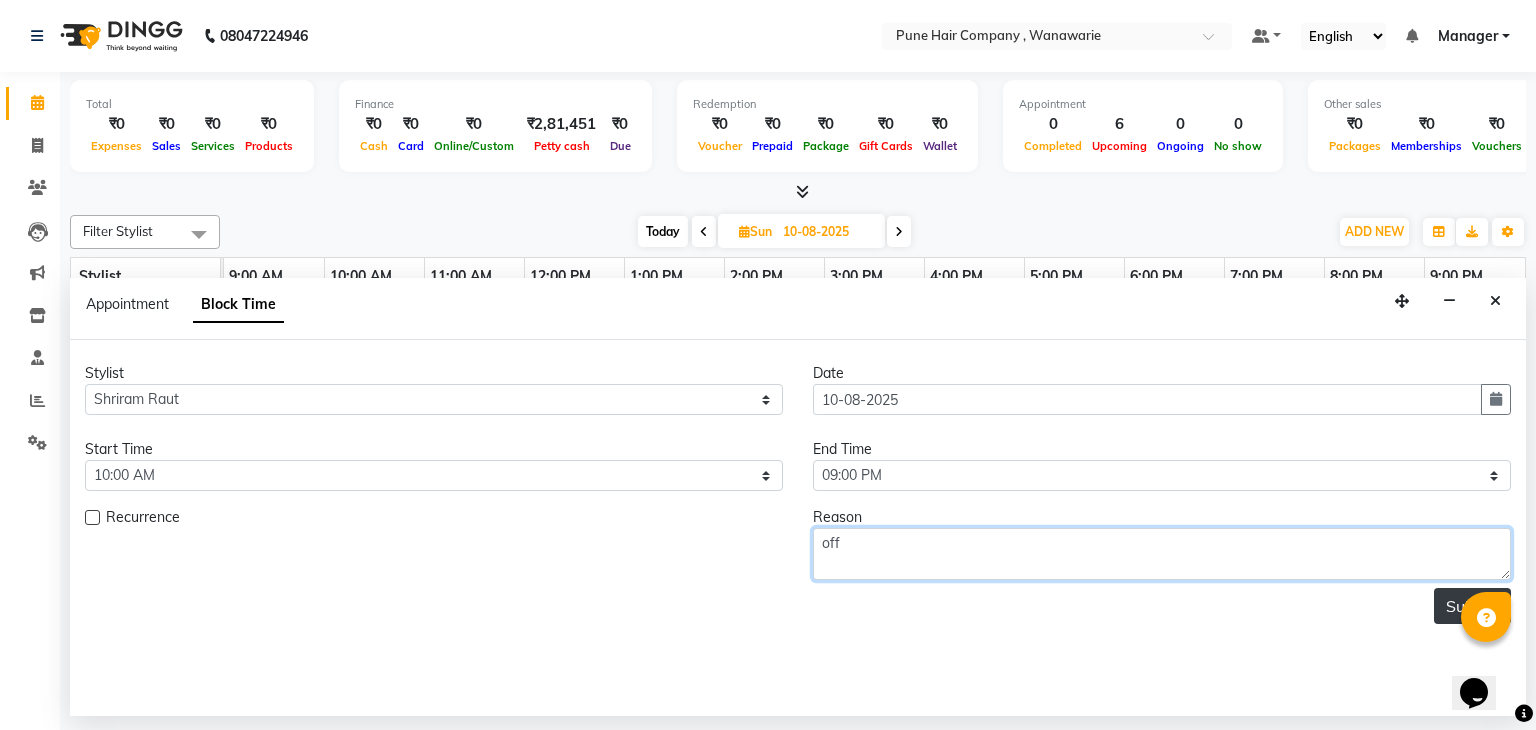 type on "off" 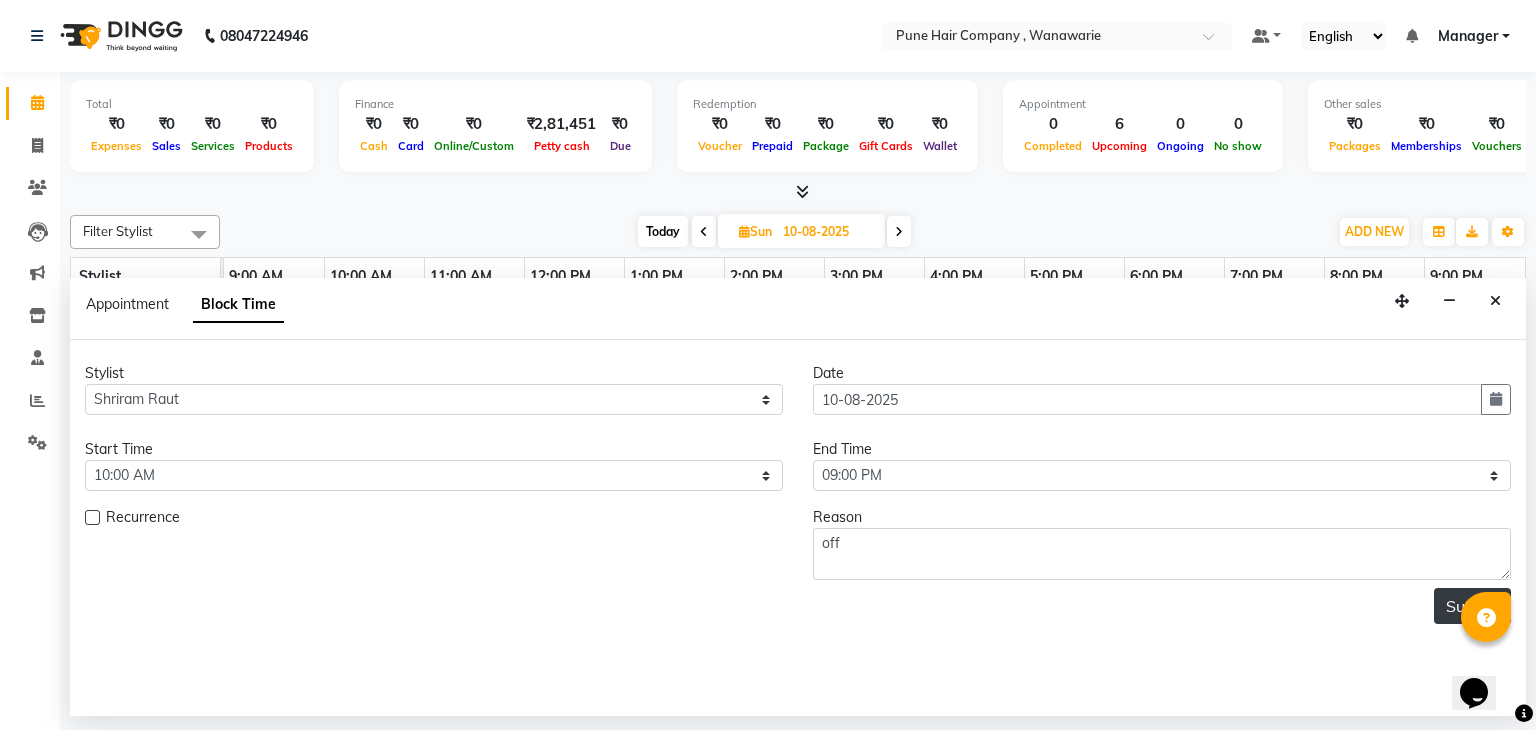 click on "Submit" at bounding box center [1472, 606] 